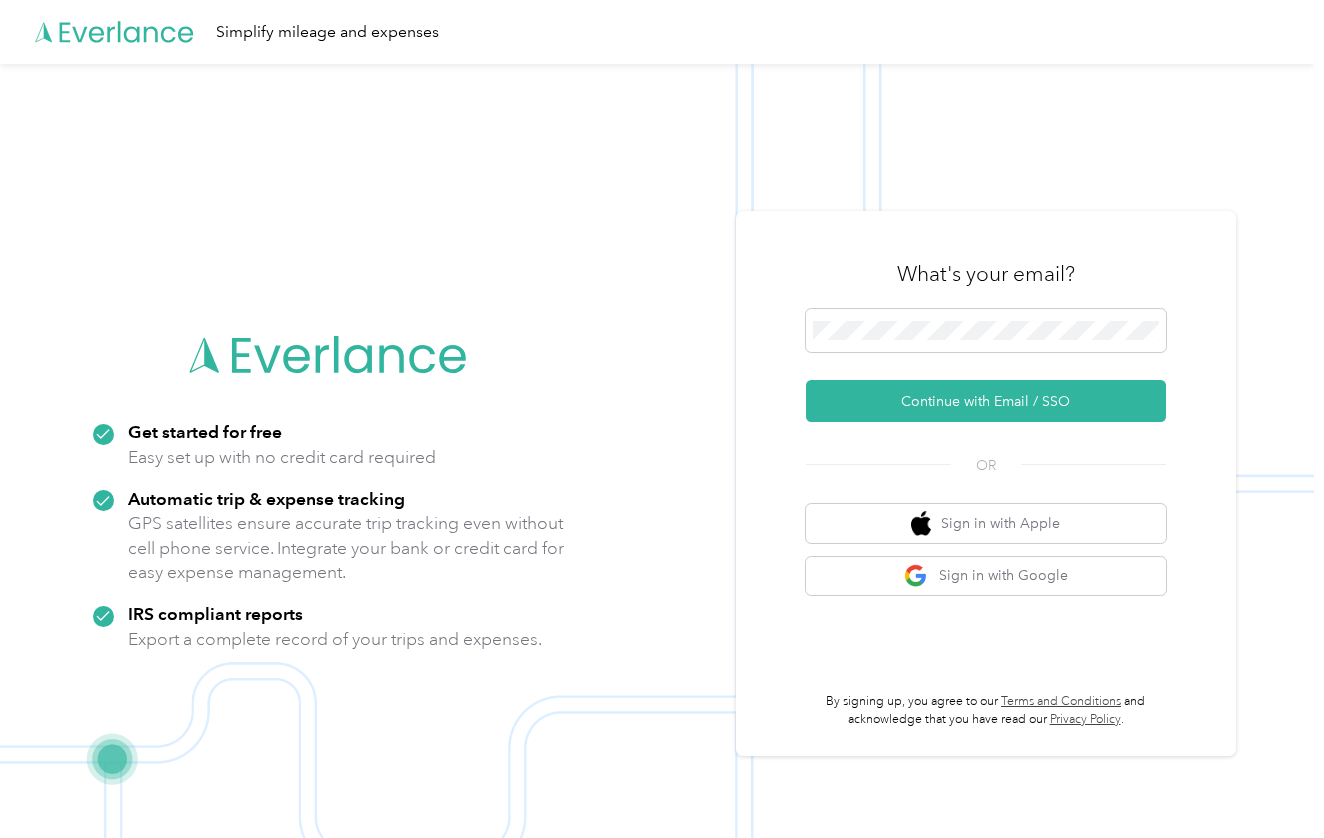 scroll, scrollTop: 0, scrollLeft: 0, axis: both 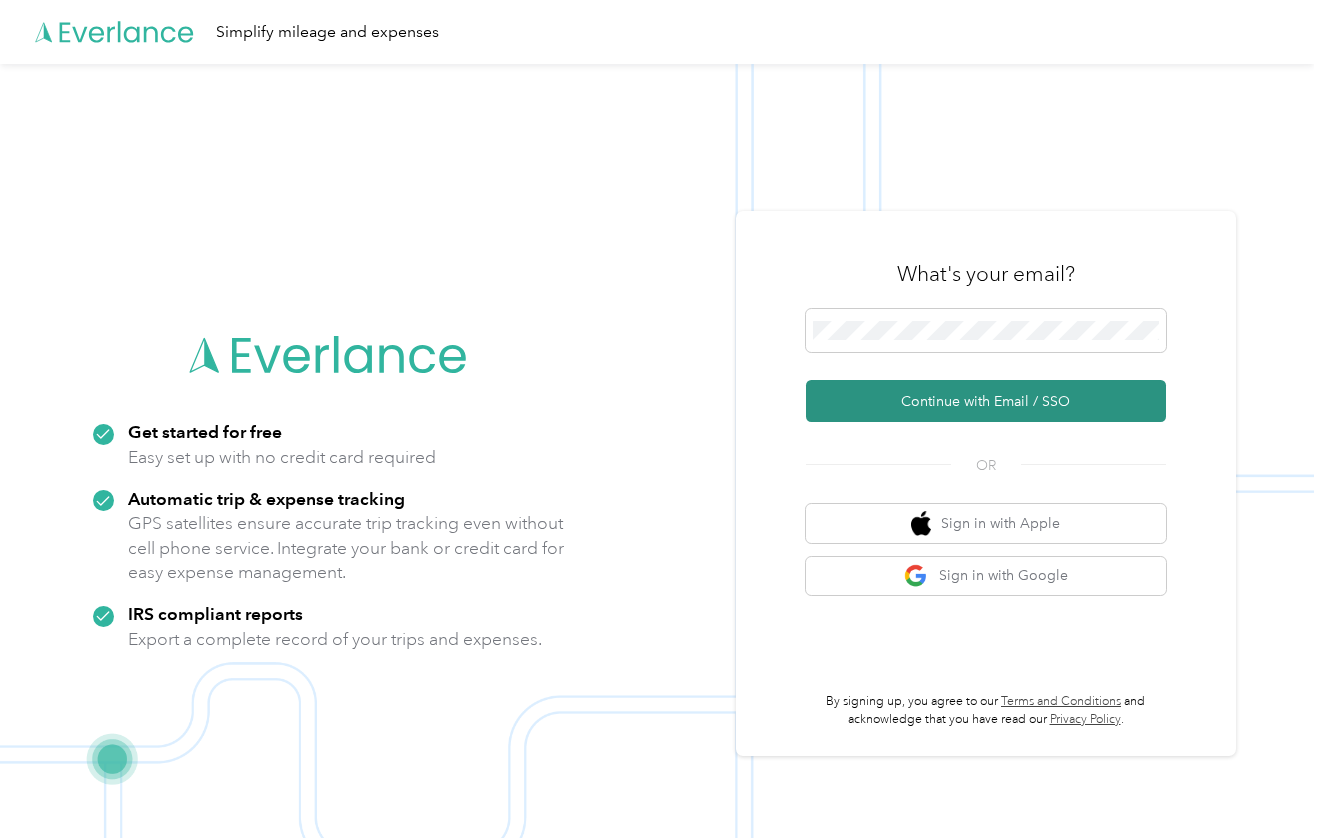 click on "Continue with Email / SSO" at bounding box center (986, 401) 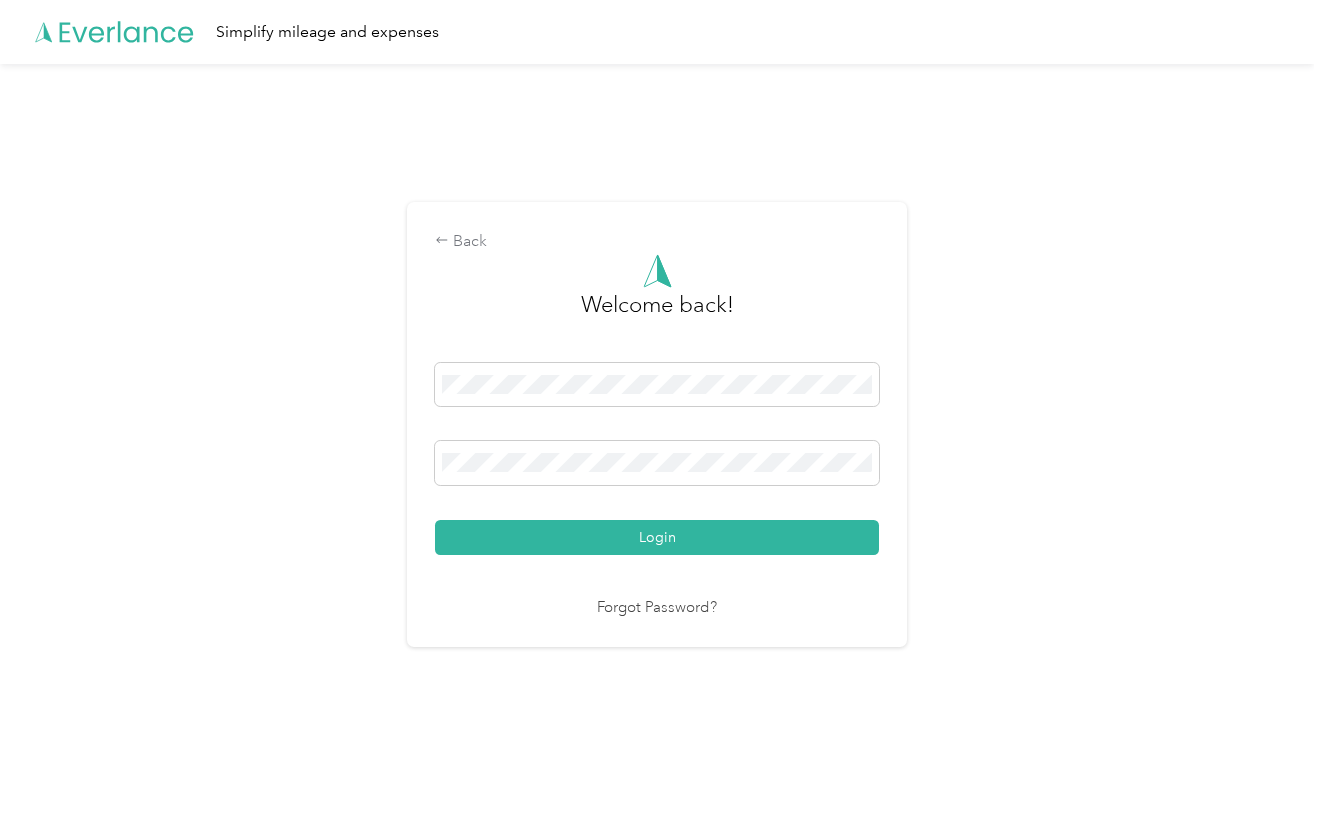 click on "Login" at bounding box center (657, 537) 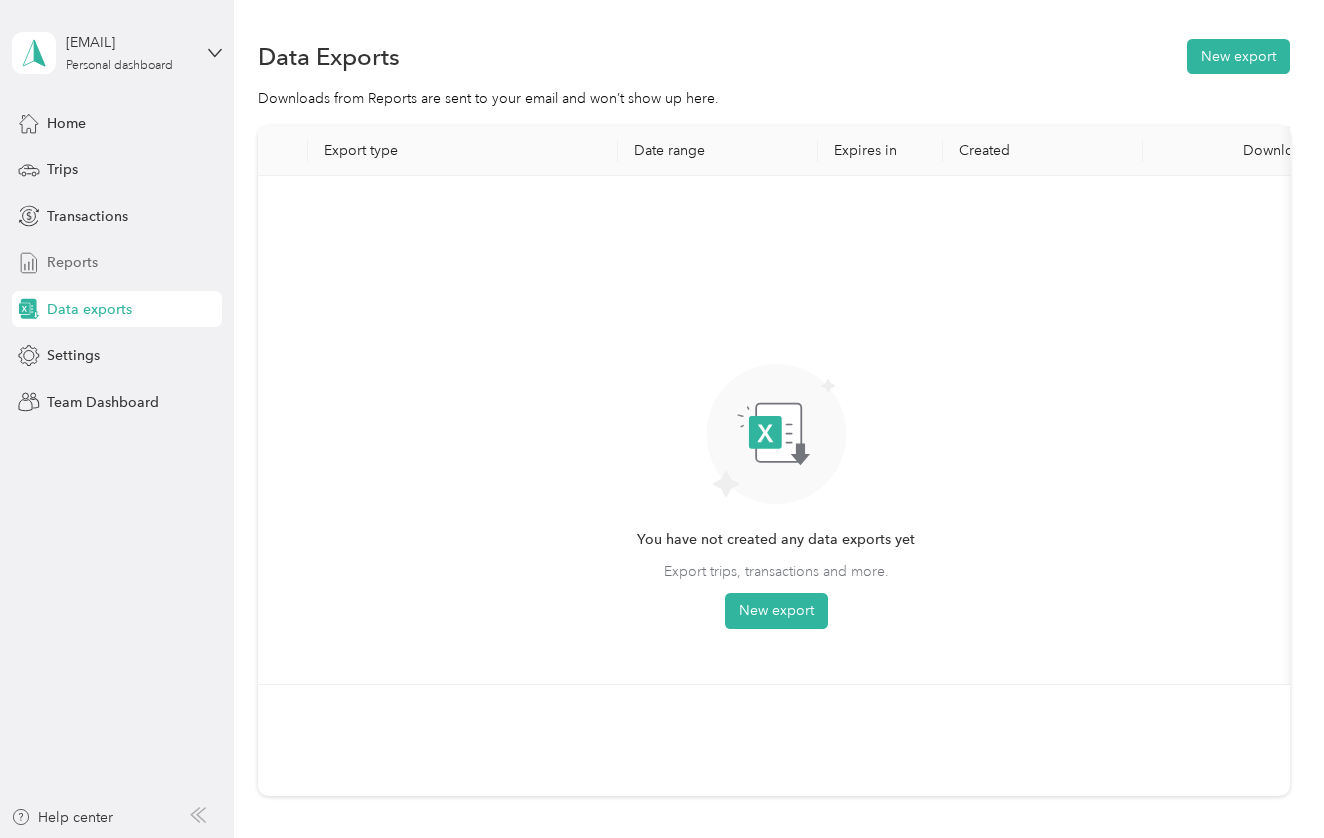 click on "Reports" at bounding box center [117, 263] 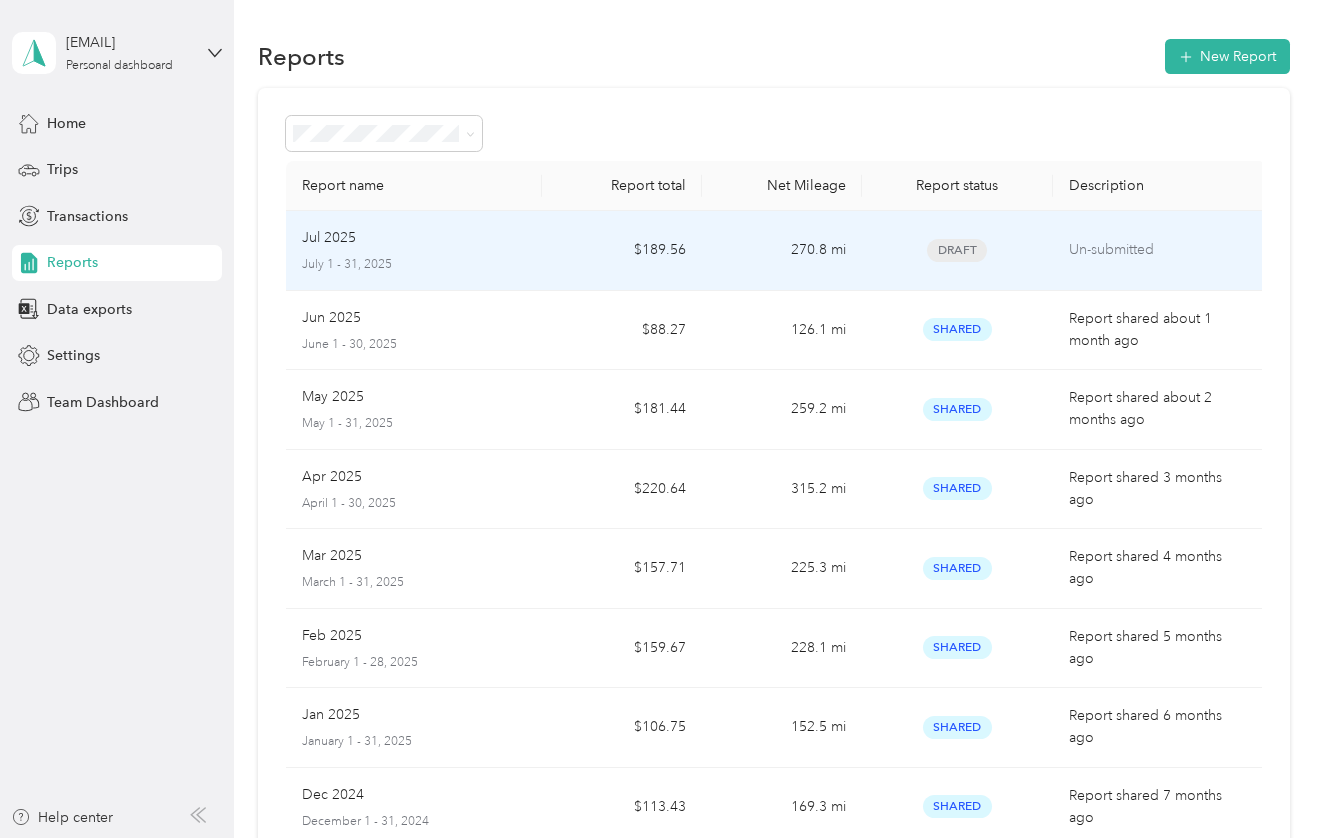 click on "Draft" at bounding box center (957, 250) 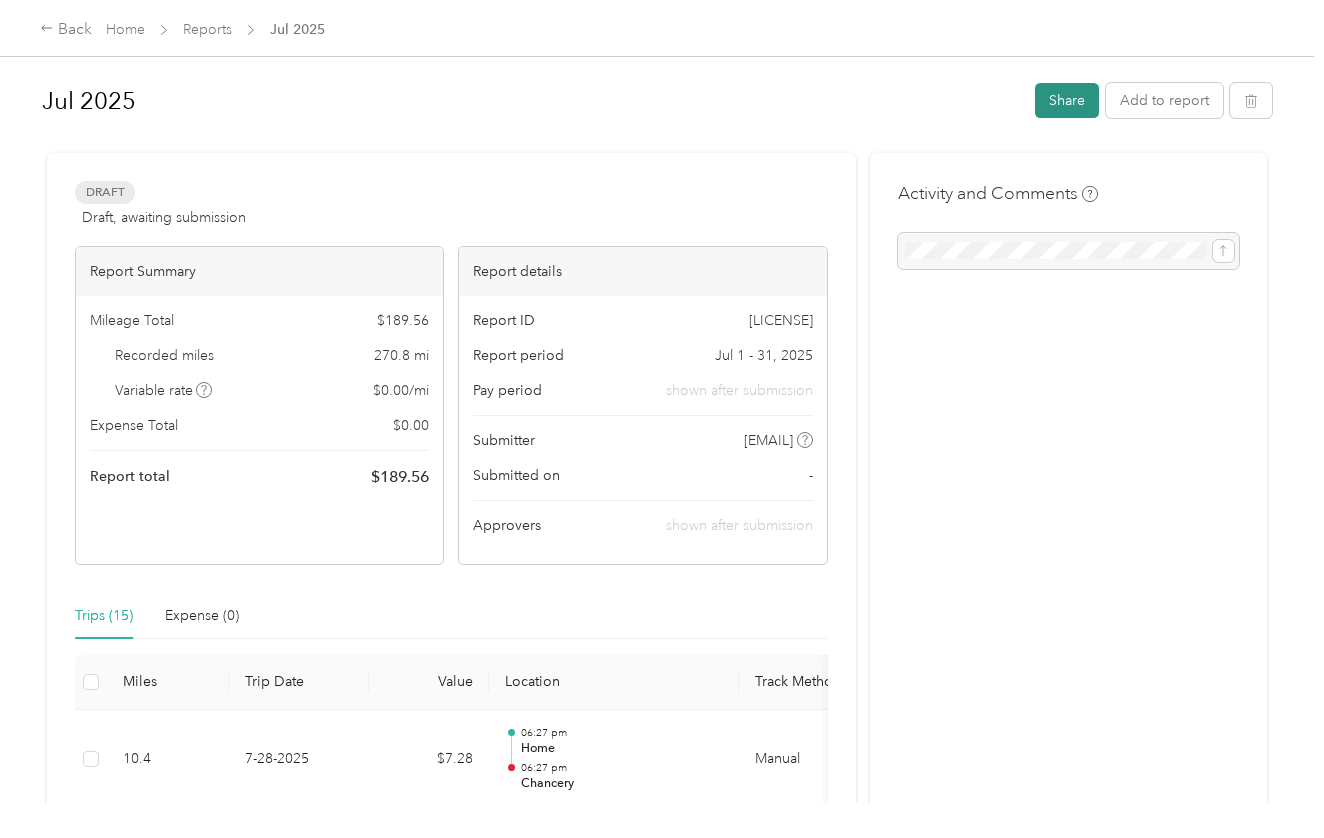 scroll, scrollTop: 0, scrollLeft: 0, axis: both 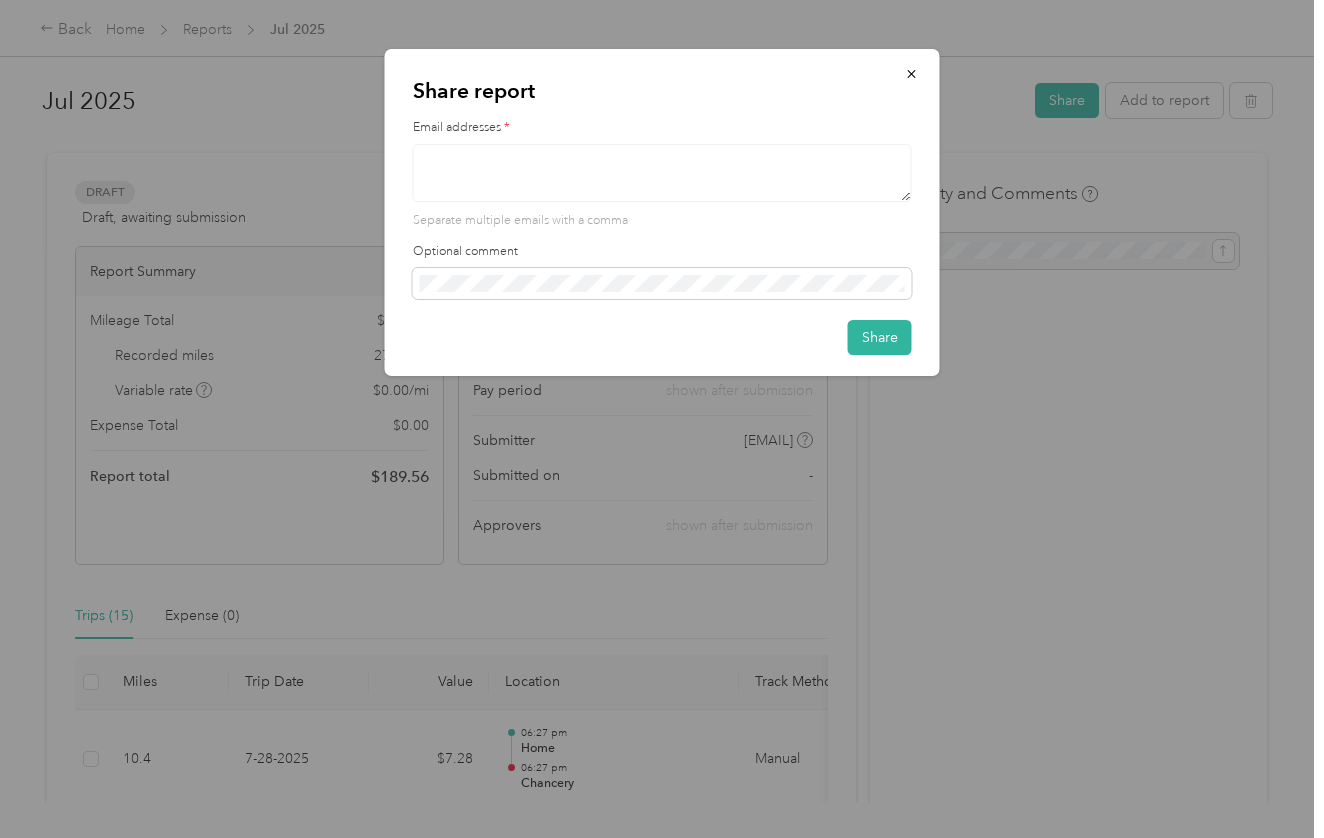 click at bounding box center (662, 173) 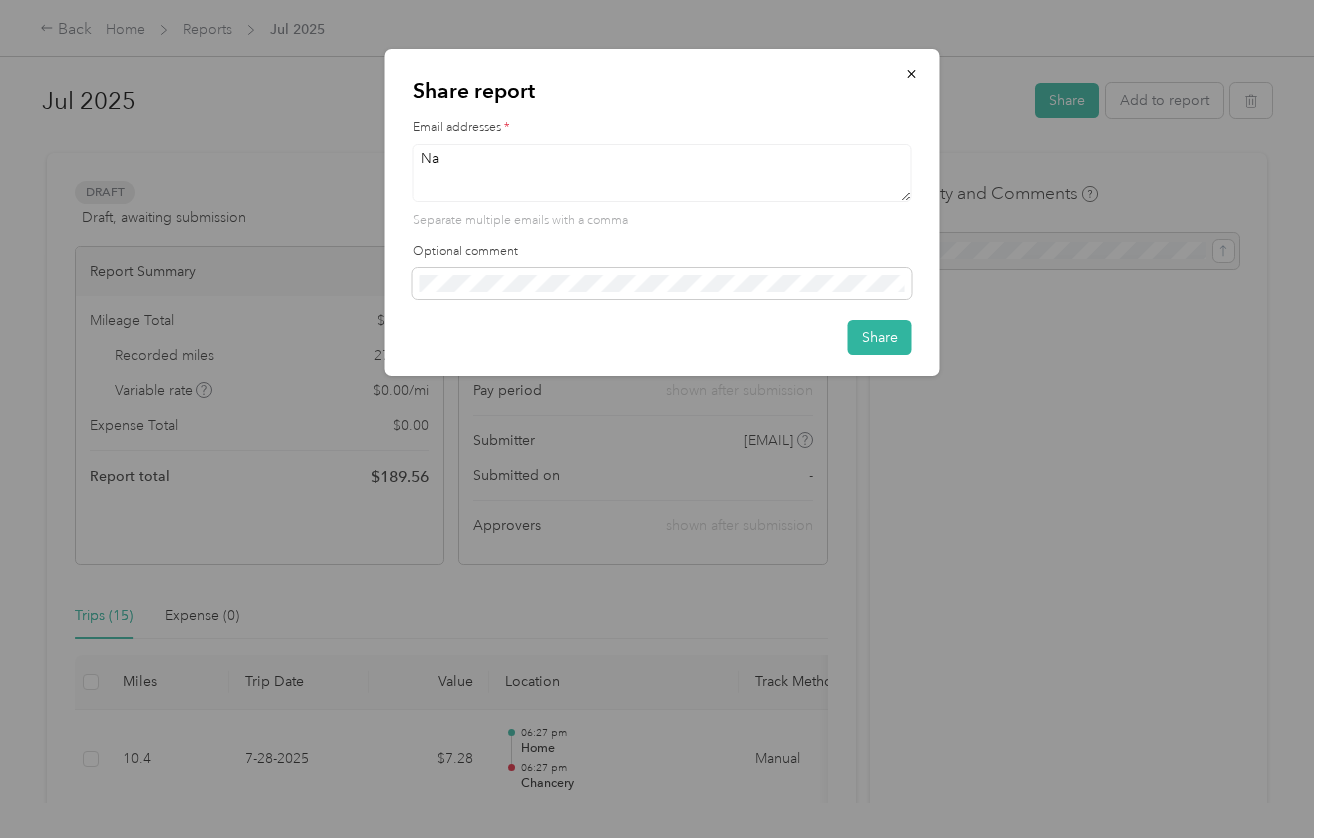 type on "Nan" 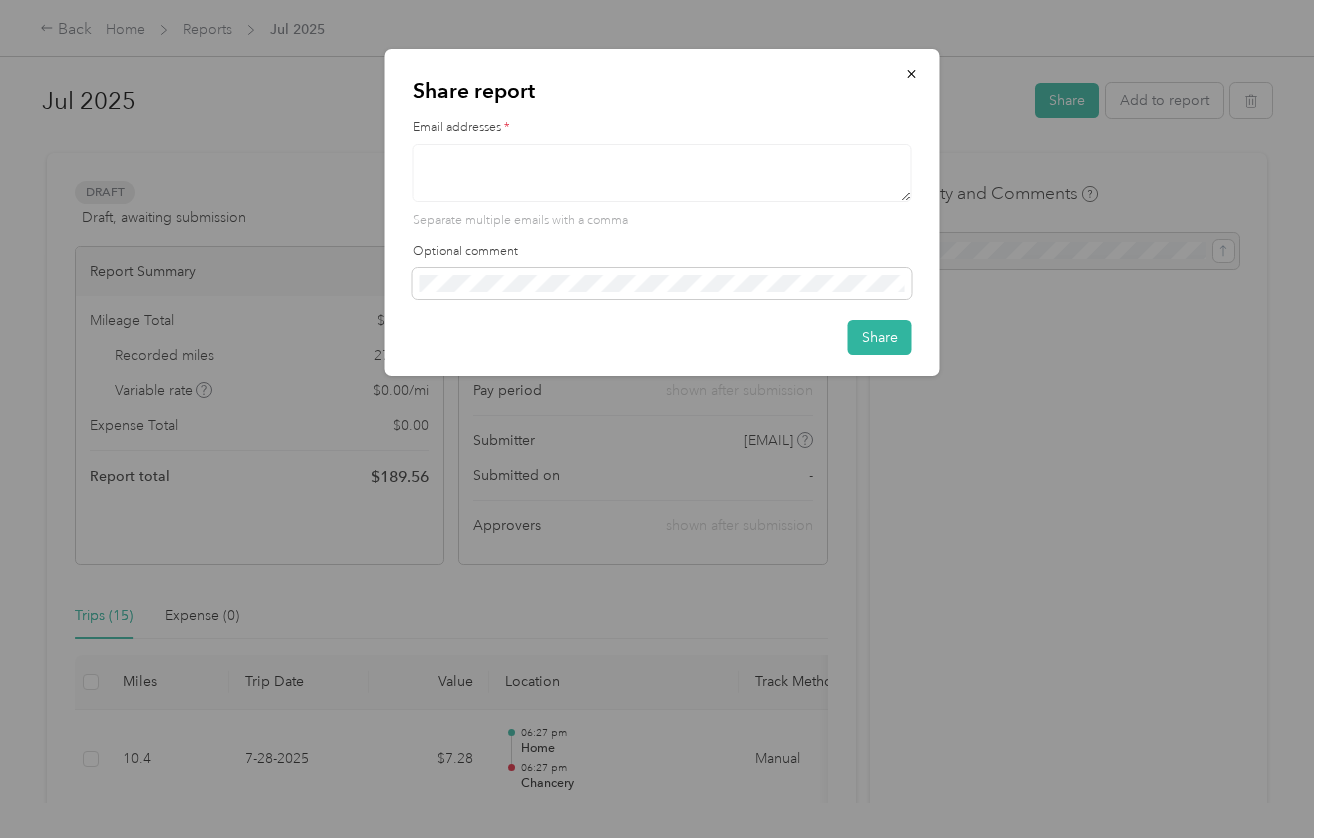 paste on "[EMAIL]" 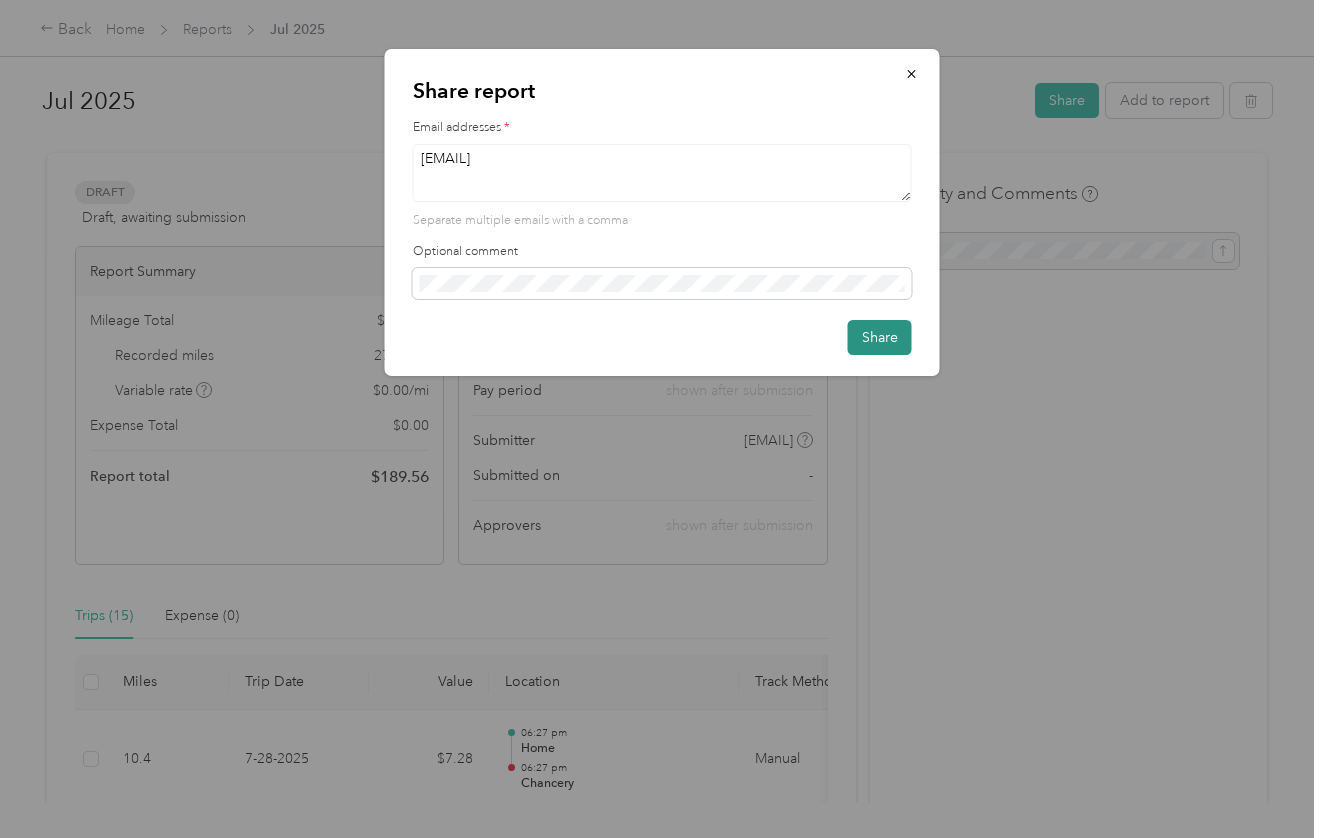 type on "[EMAIL]" 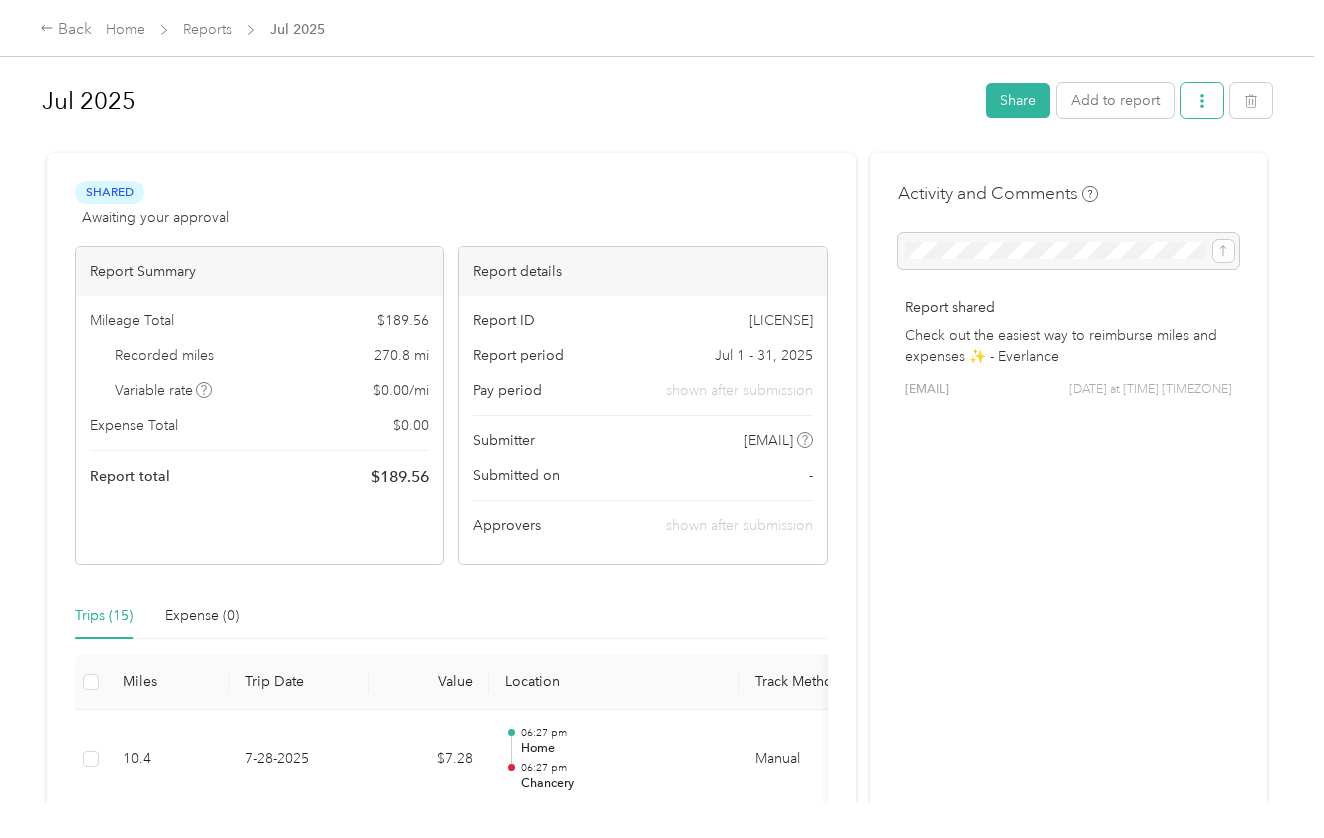 click 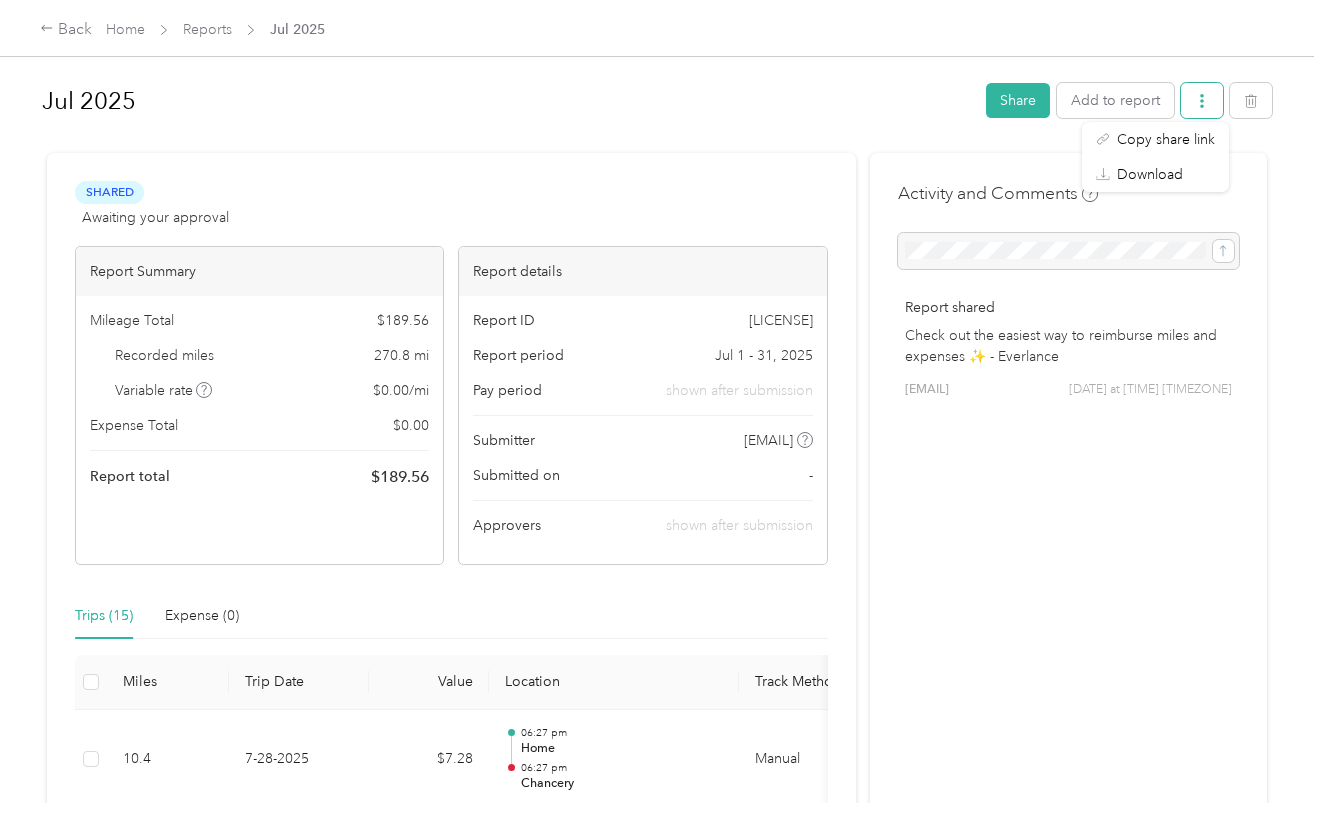click 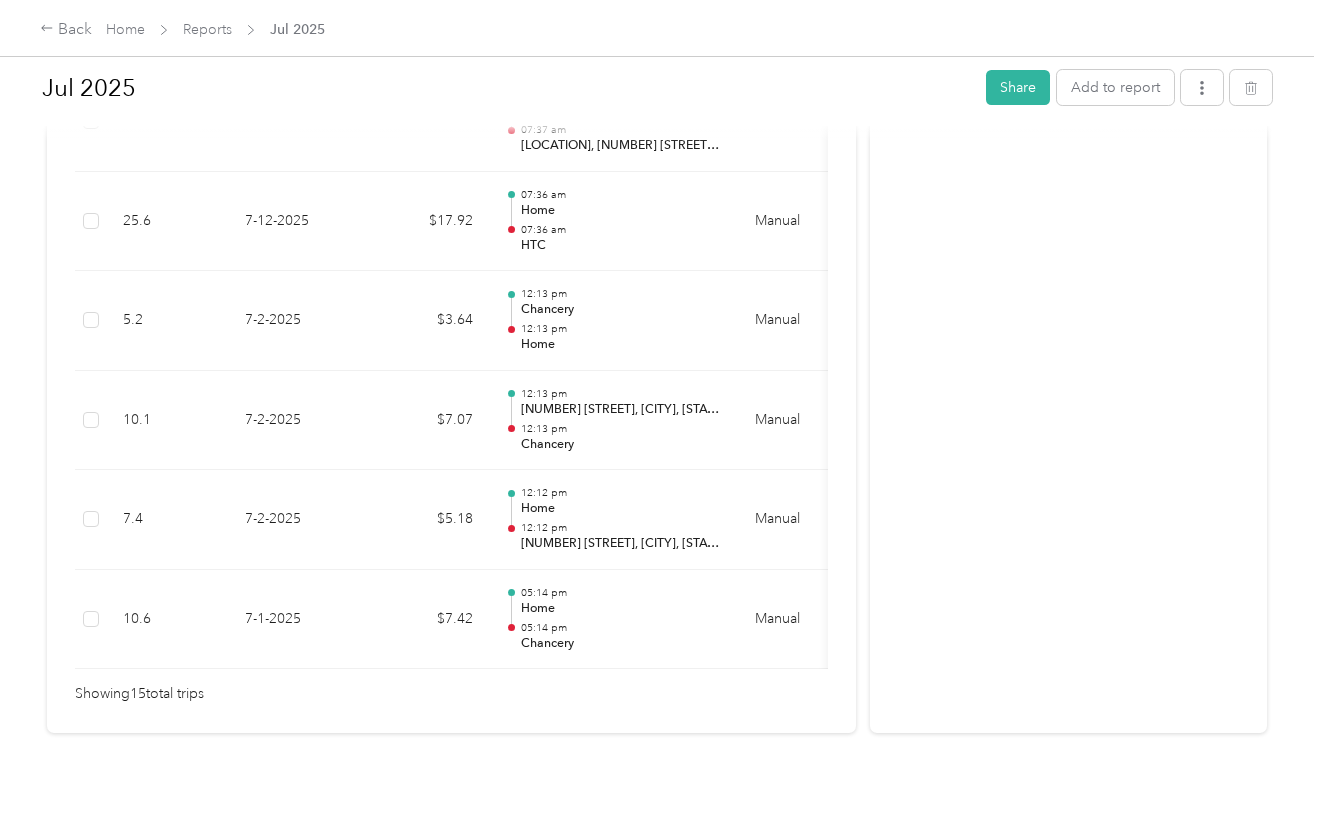 scroll, scrollTop: 1528, scrollLeft: 0, axis: vertical 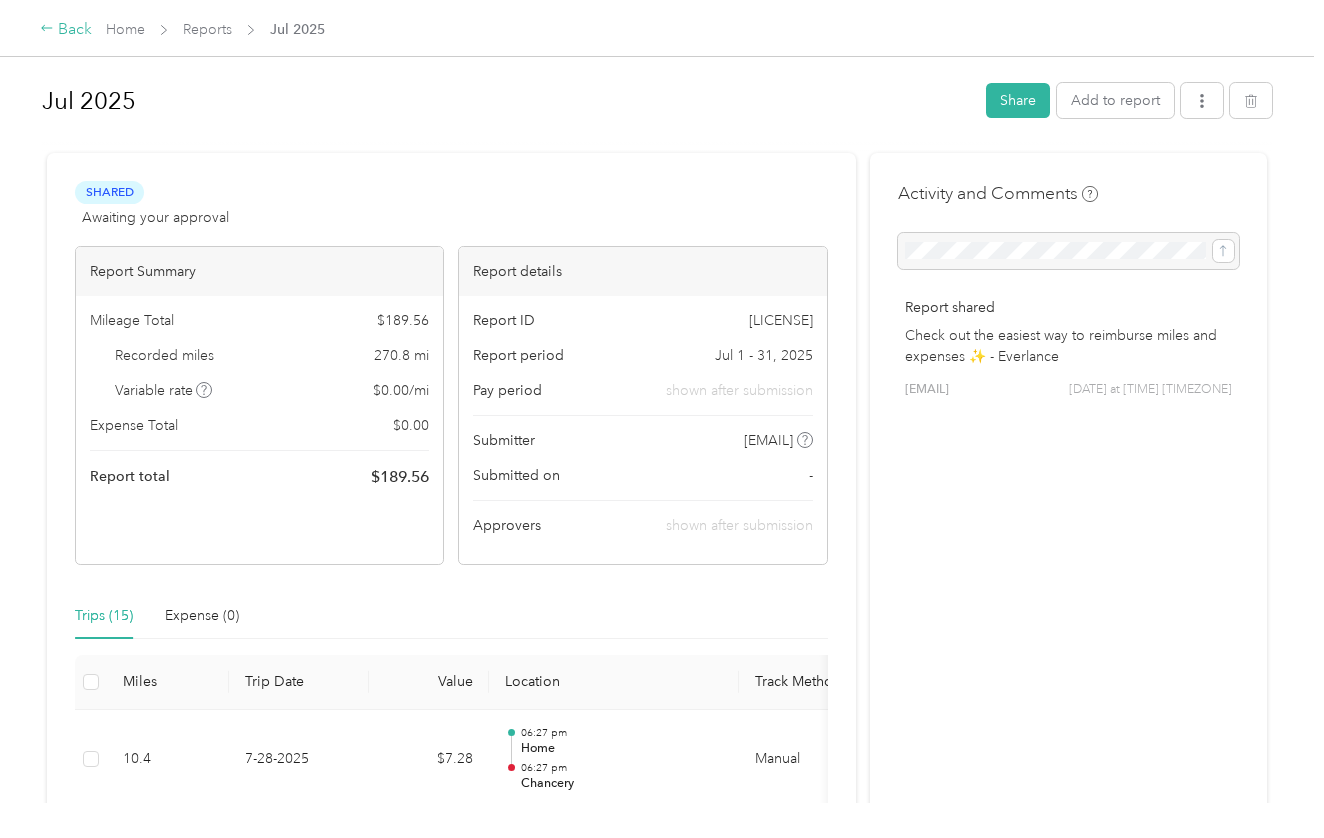 click on "Back" at bounding box center (66, 30) 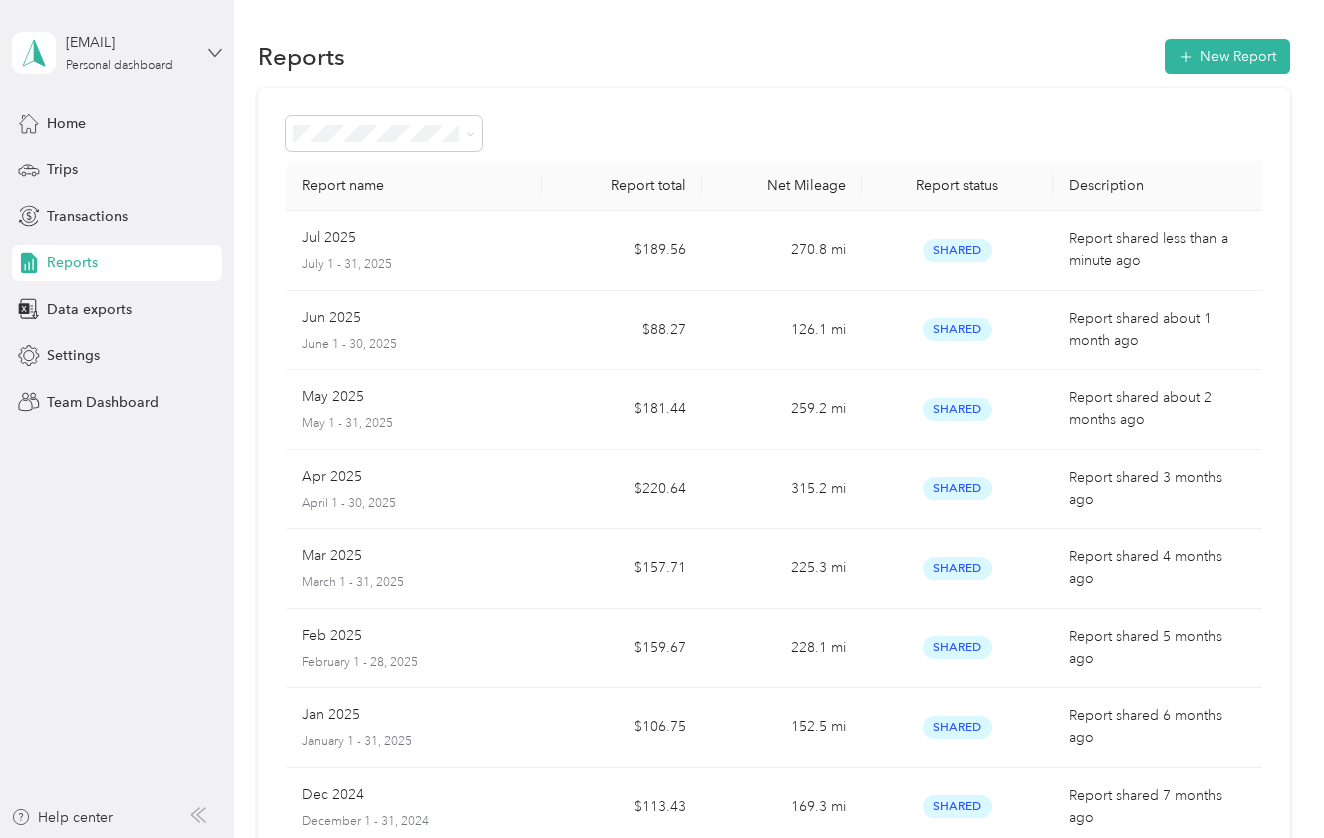 click 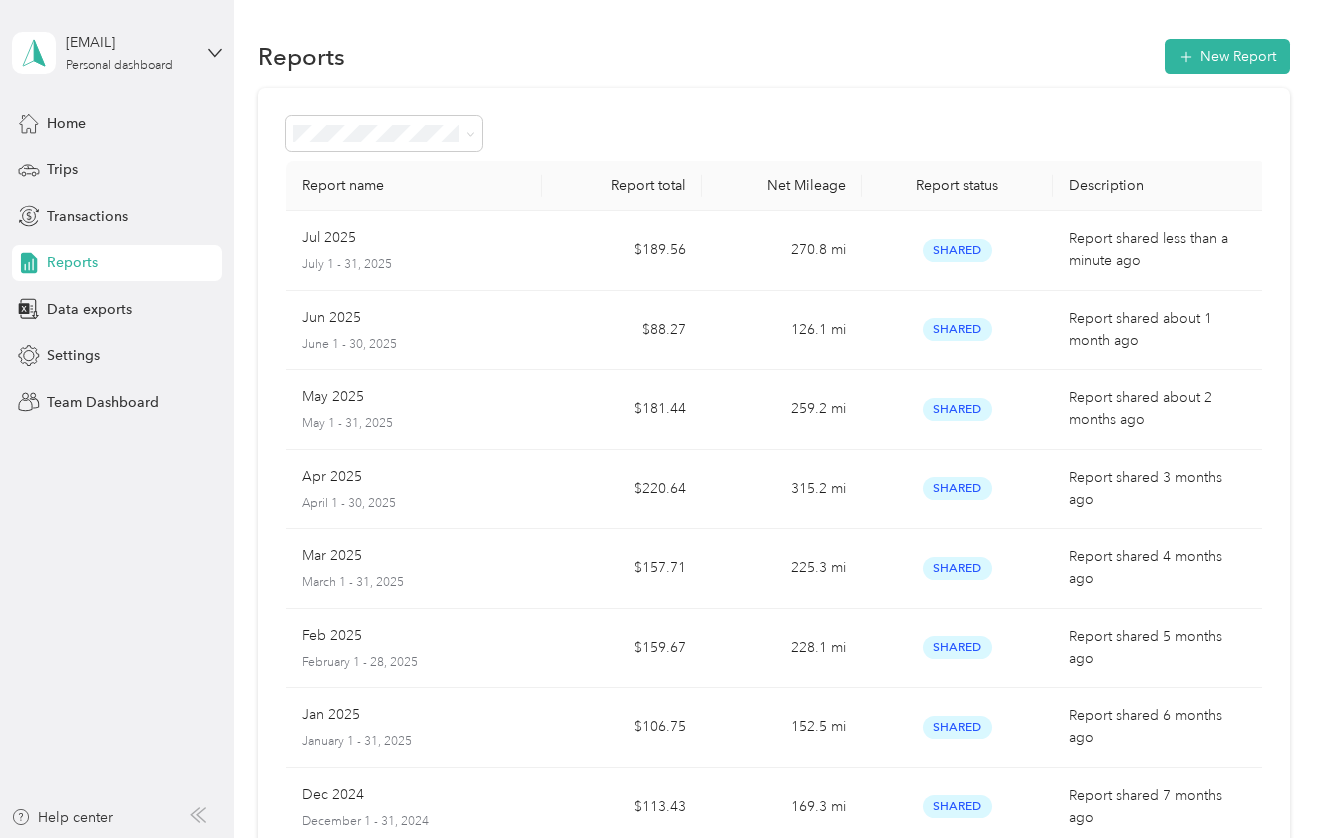 click on "Log out" at bounding box center [164, 164] 